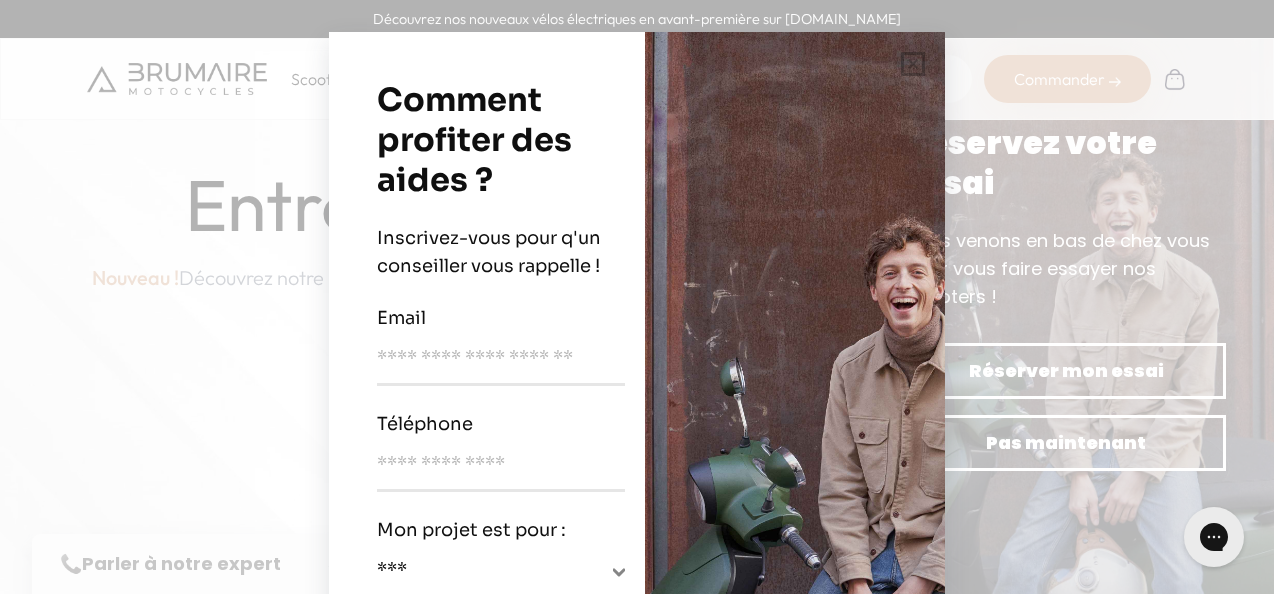 scroll, scrollTop: 0, scrollLeft: 0, axis: both 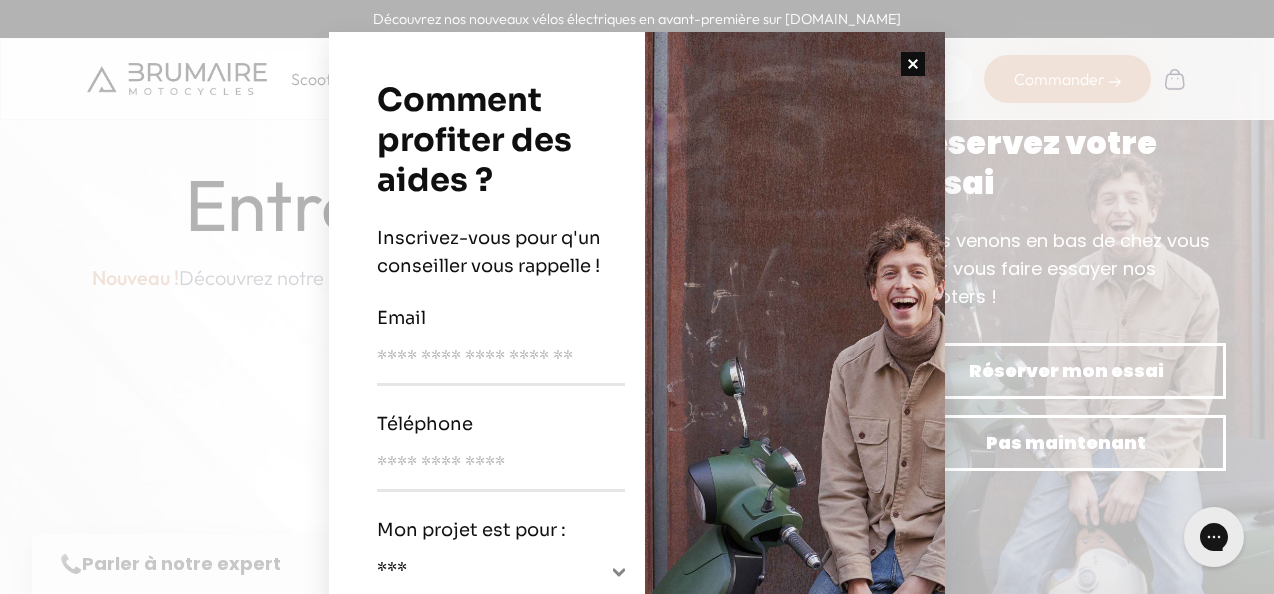 click at bounding box center [913, 64] 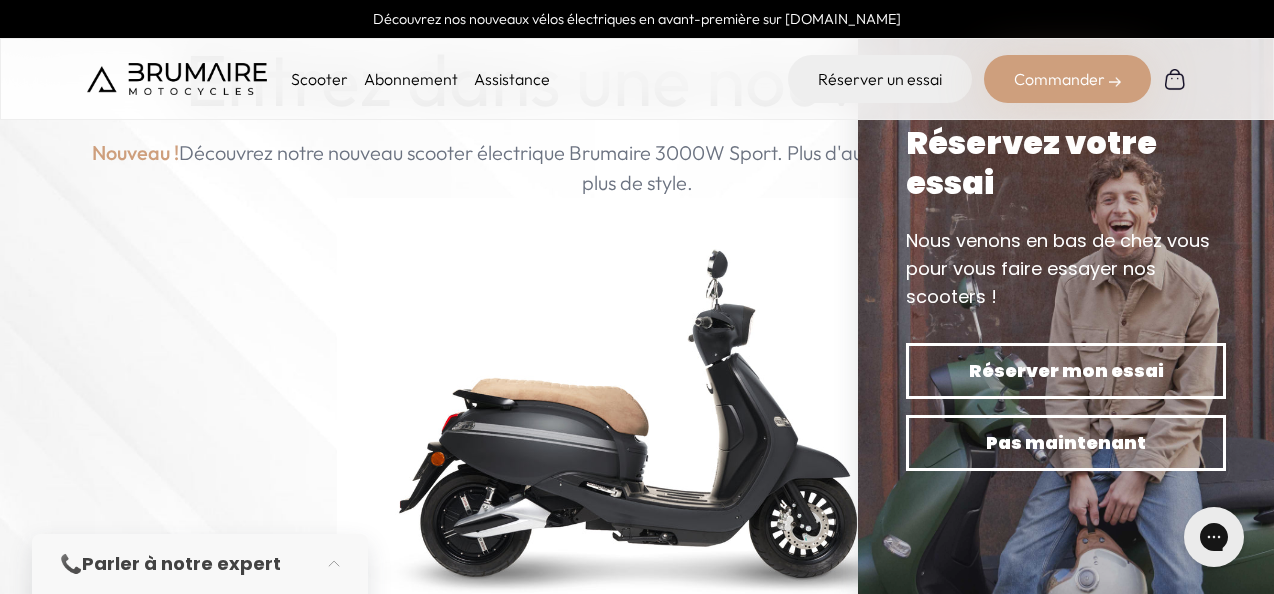 scroll, scrollTop: 183, scrollLeft: 0, axis: vertical 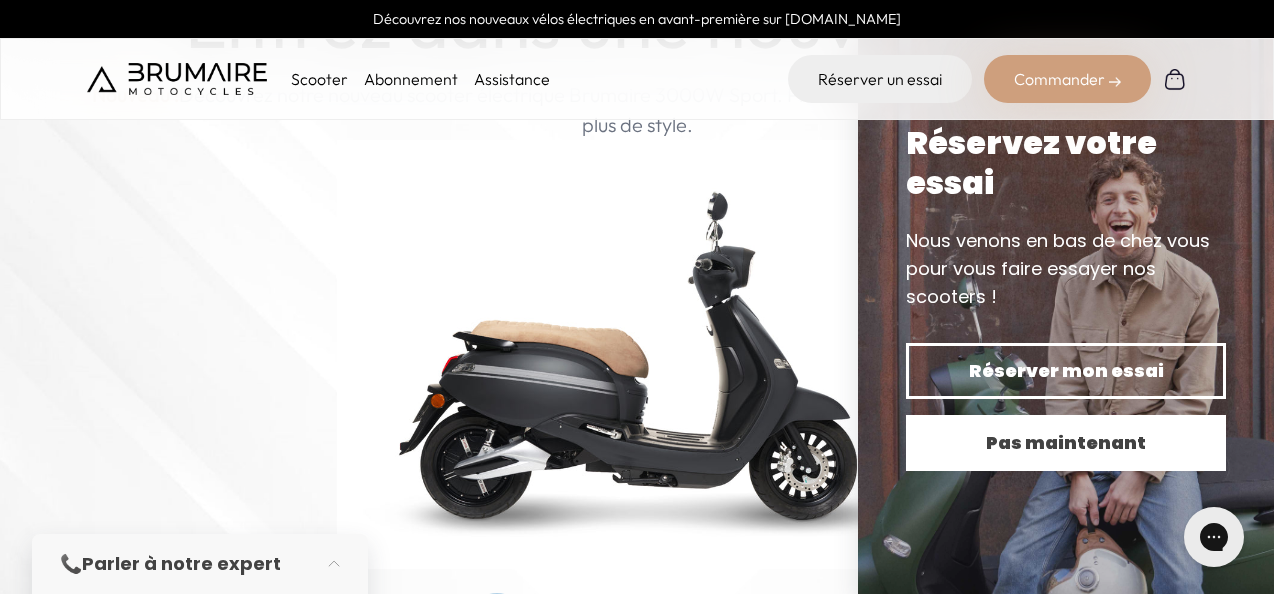 click on "Pas maintenant" at bounding box center (1066, 443) 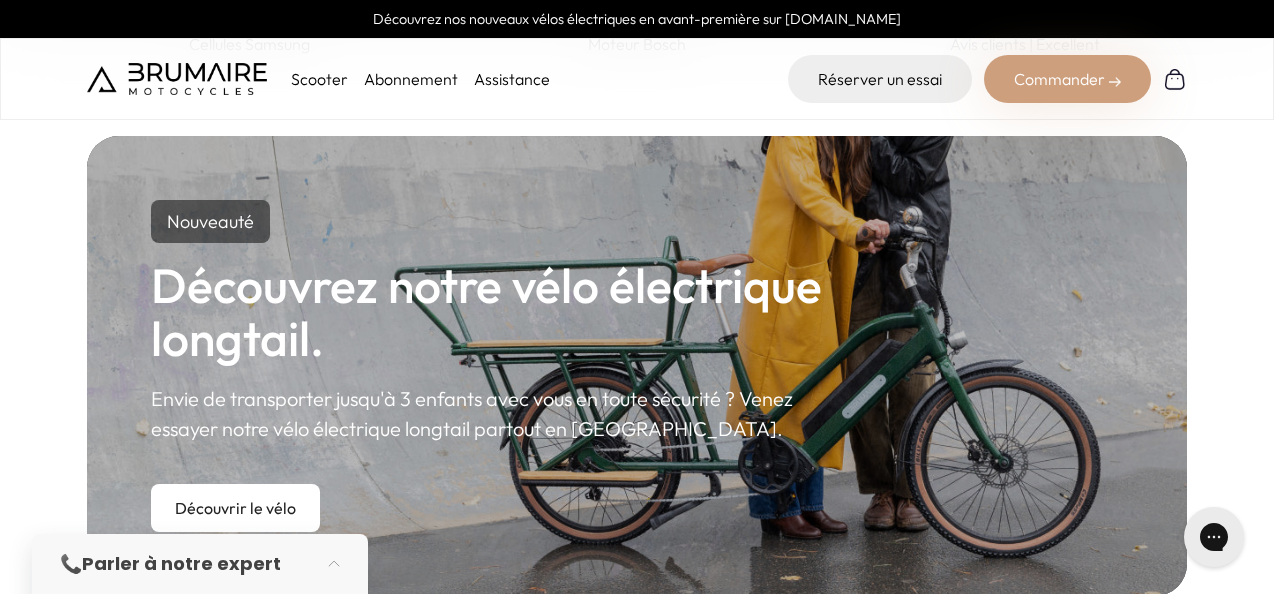 scroll, scrollTop: 1080, scrollLeft: 0, axis: vertical 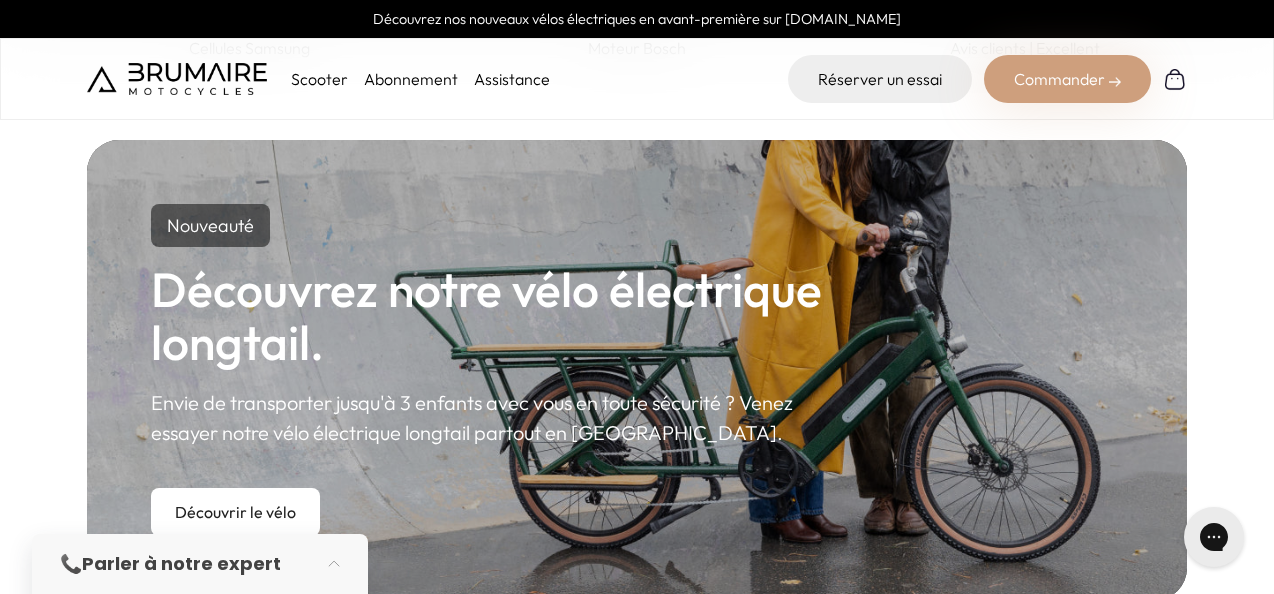 click on "Abonnement" at bounding box center [411, 79] 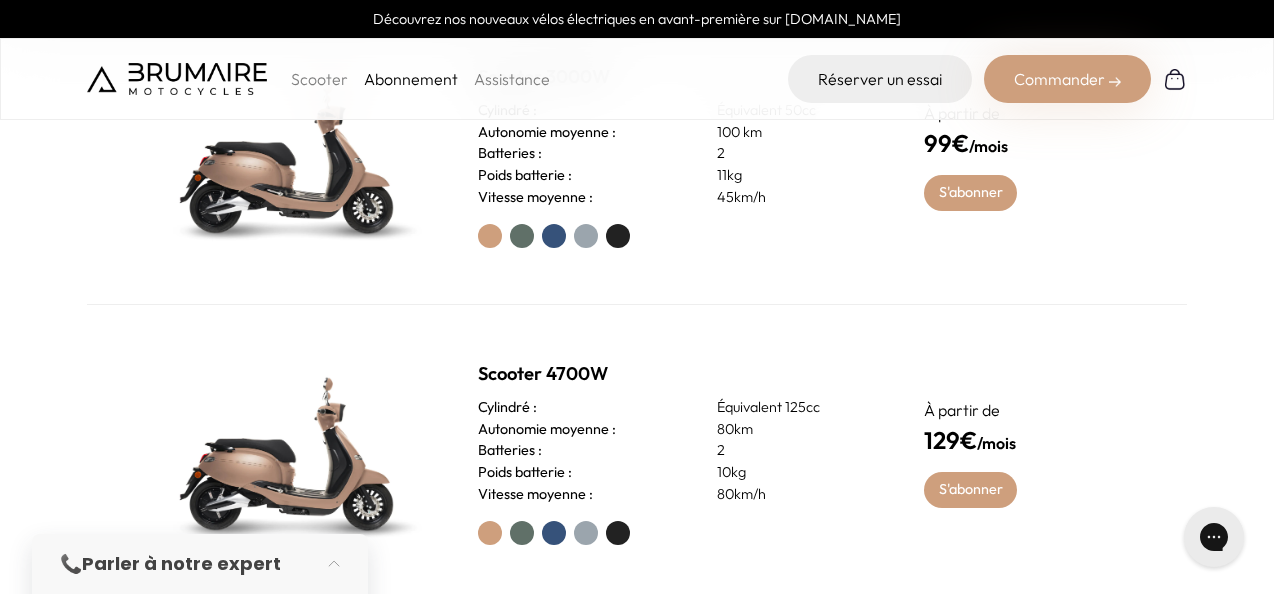 scroll, scrollTop: 658, scrollLeft: 0, axis: vertical 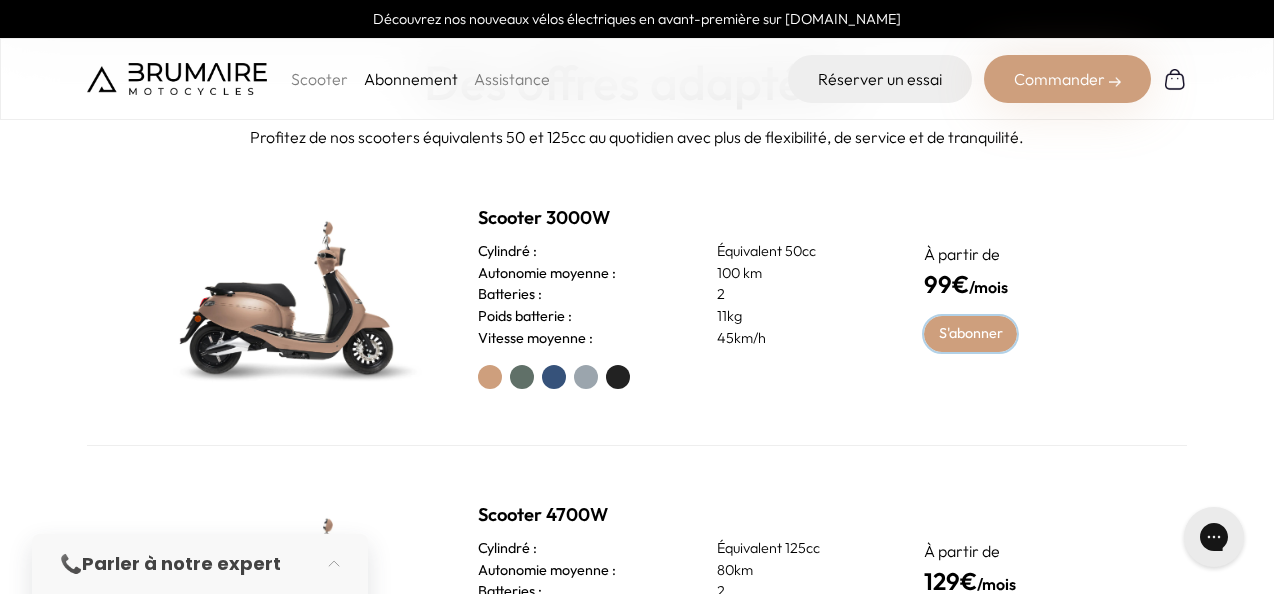 click on "S'abonner" at bounding box center (970, 334) 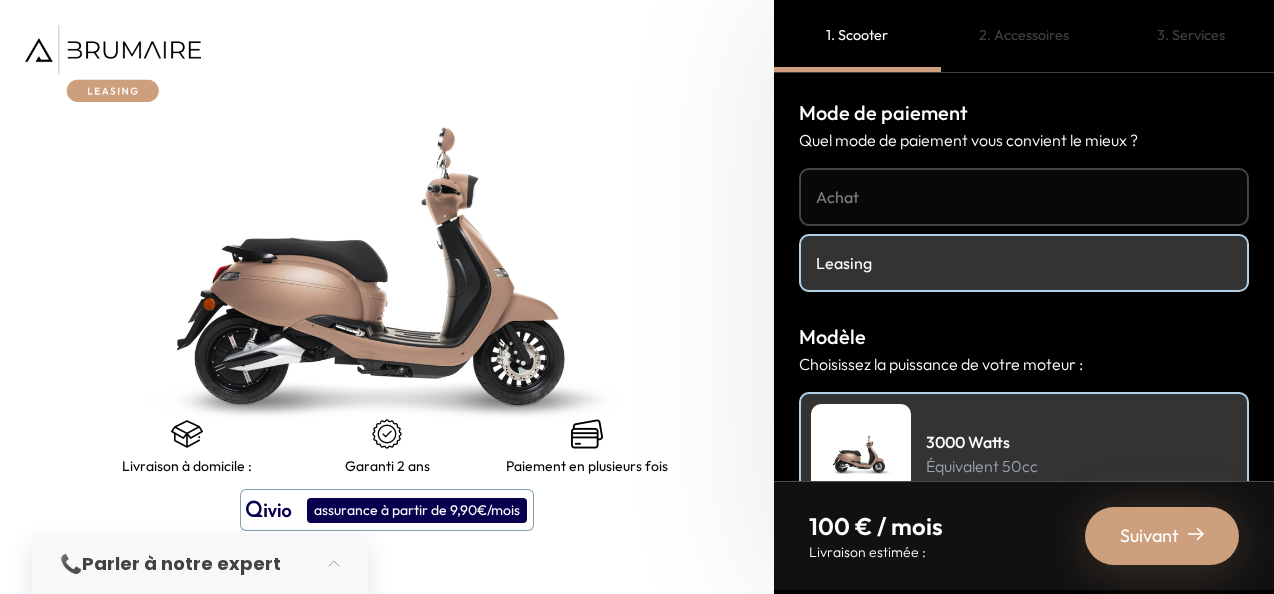 scroll, scrollTop: 0, scrollLeft: 0, axis: both 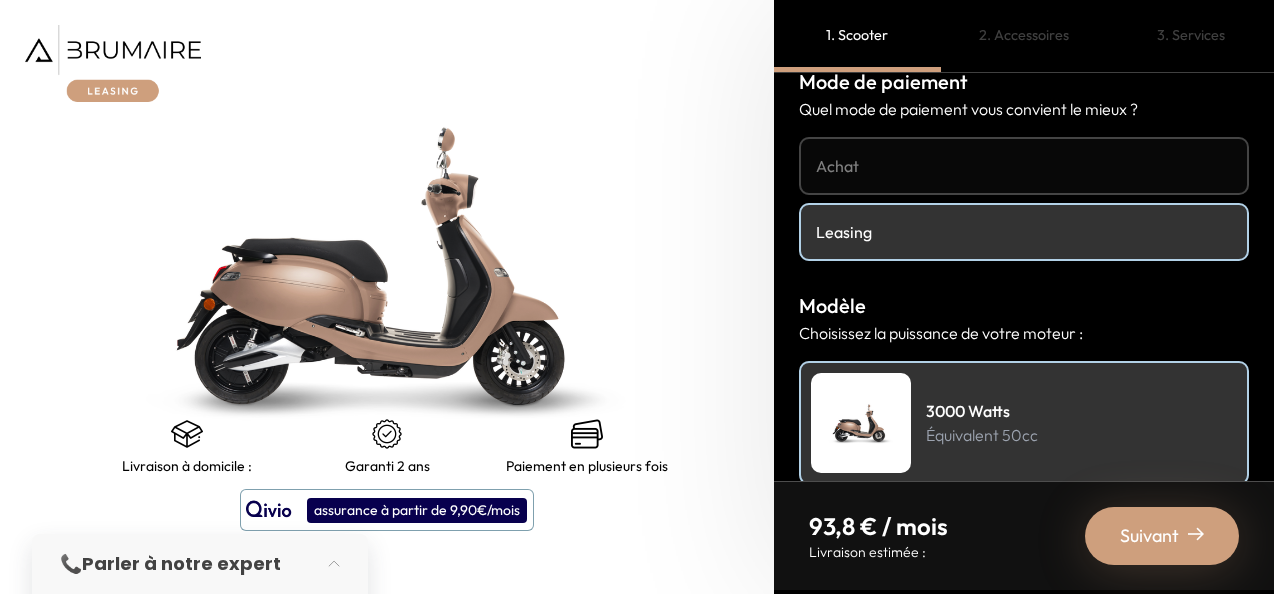 click on "Achat" at bounding box center (1024, 166) 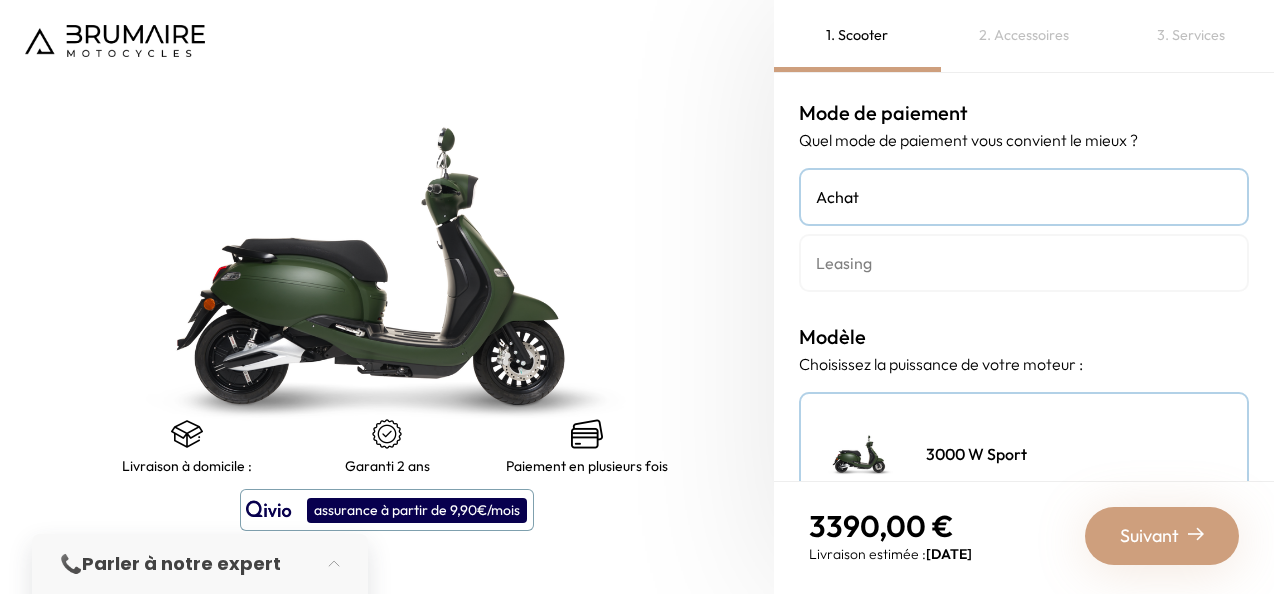 scroll, scrollTop: 0, scrollLeft: 0, axis: both 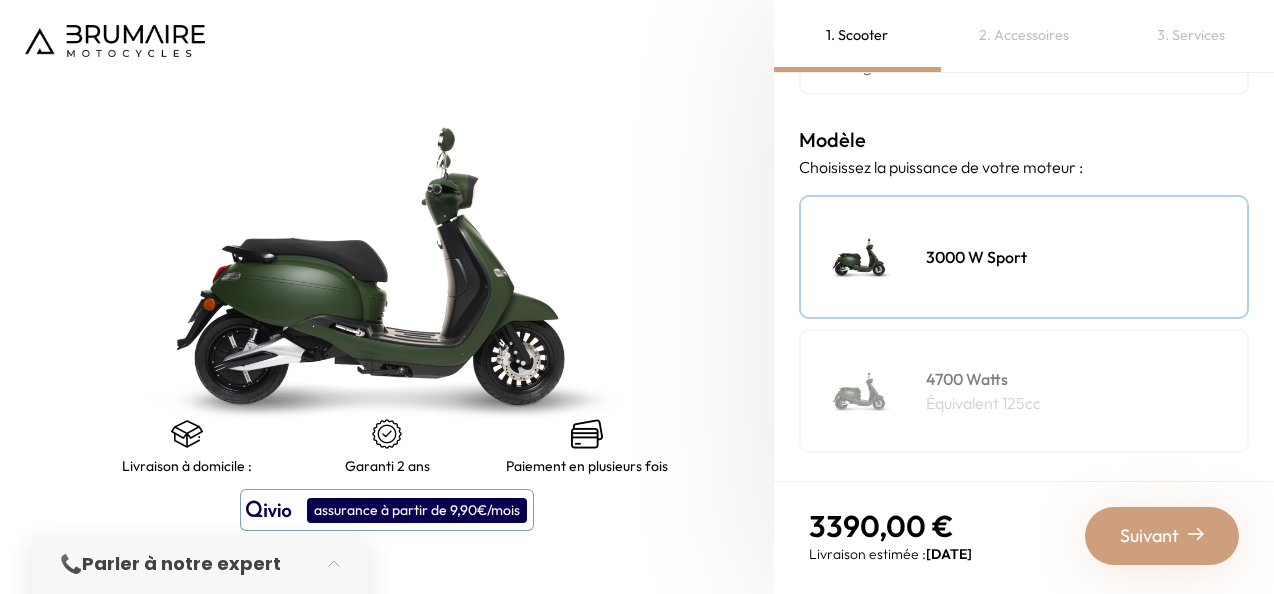click on "Équivalent 125cc" at bounding box center [983, 403] 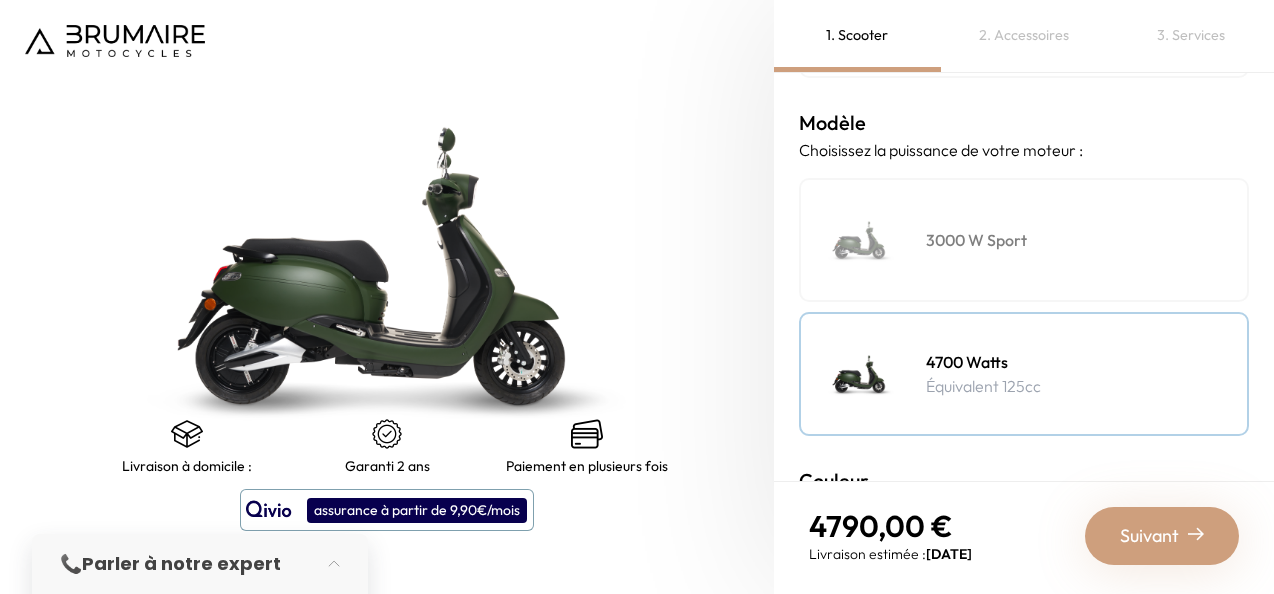 click on "3000 W Sport" at bounding box center [1024, 240] 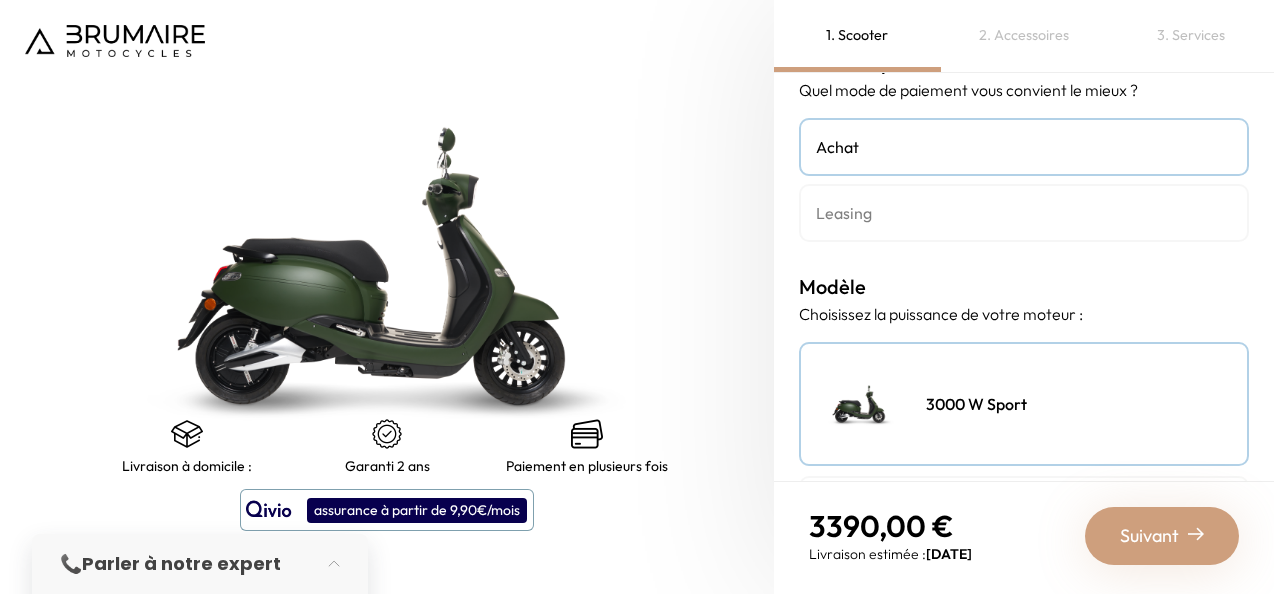 scroll, scrollTop: 0, scrollLeft: 0, axis: both 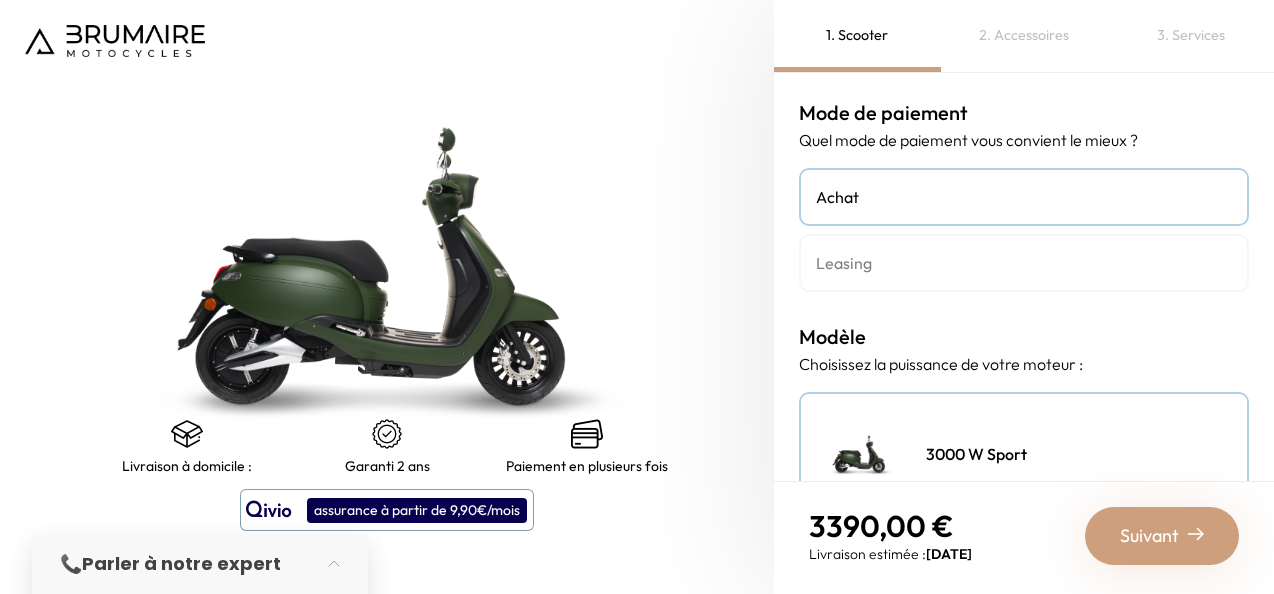 click on "Leasing" at bounding box center [1024, 263] 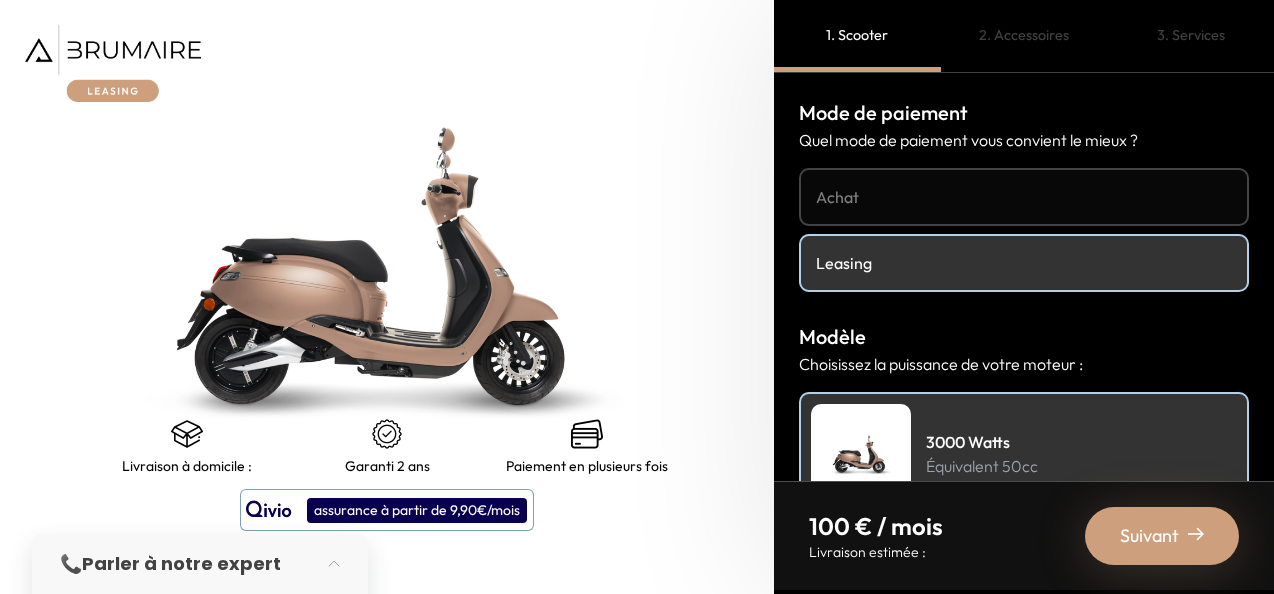 scroll, scrollTop: 0, scrollLeft: 0, axis: both 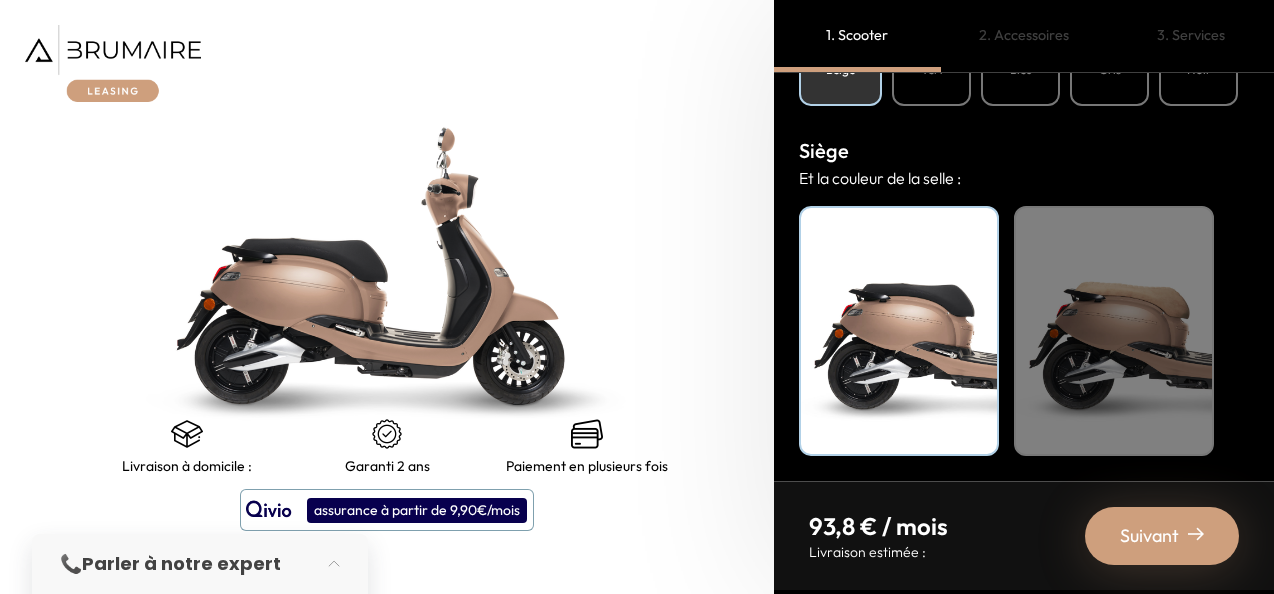 click on "Suivant" at bounding box center [1149, 536] 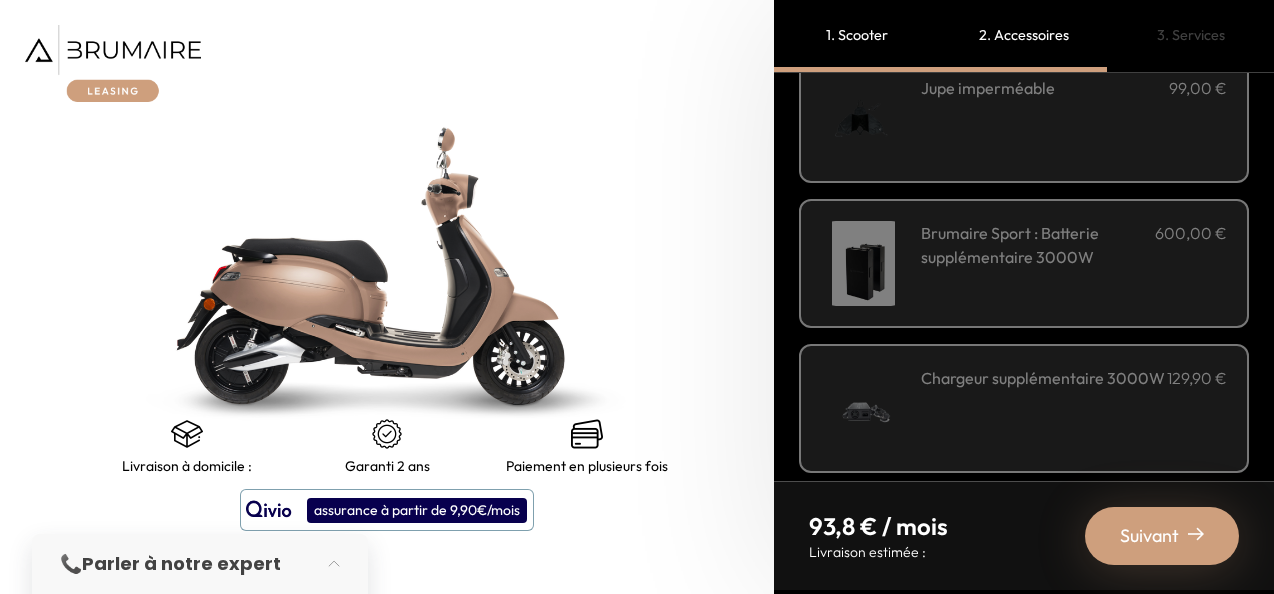 scroll, scrollTop: 856, scrollLeft: 0, axis: vertical 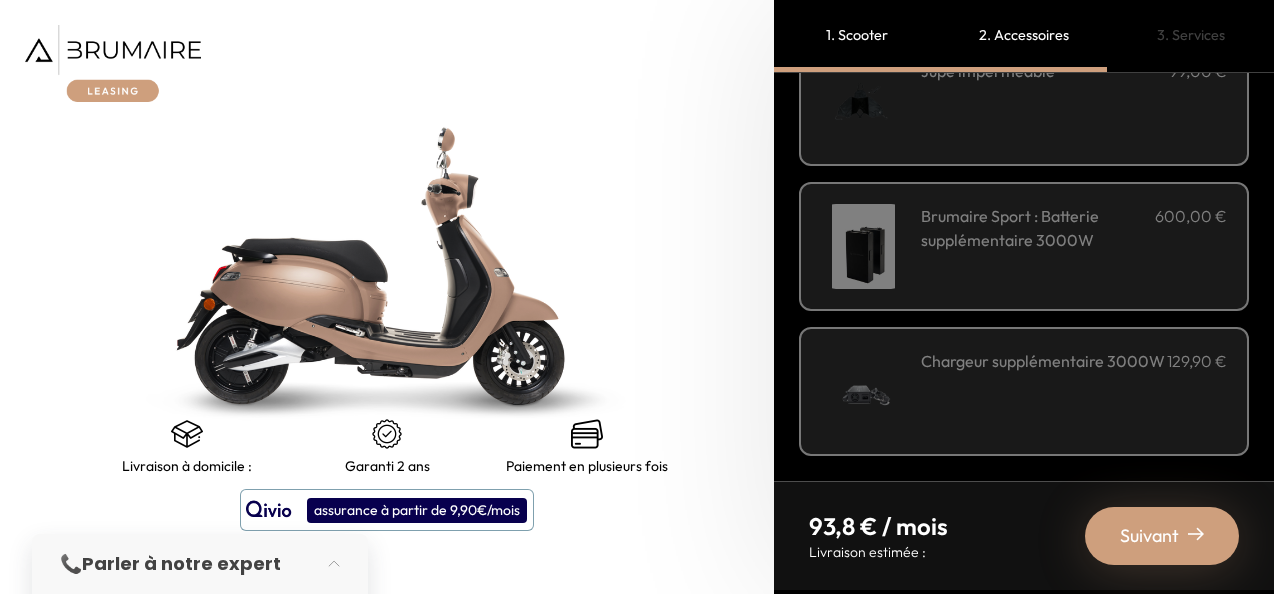 click on "Suivant" at bounding box center [1149, 536] 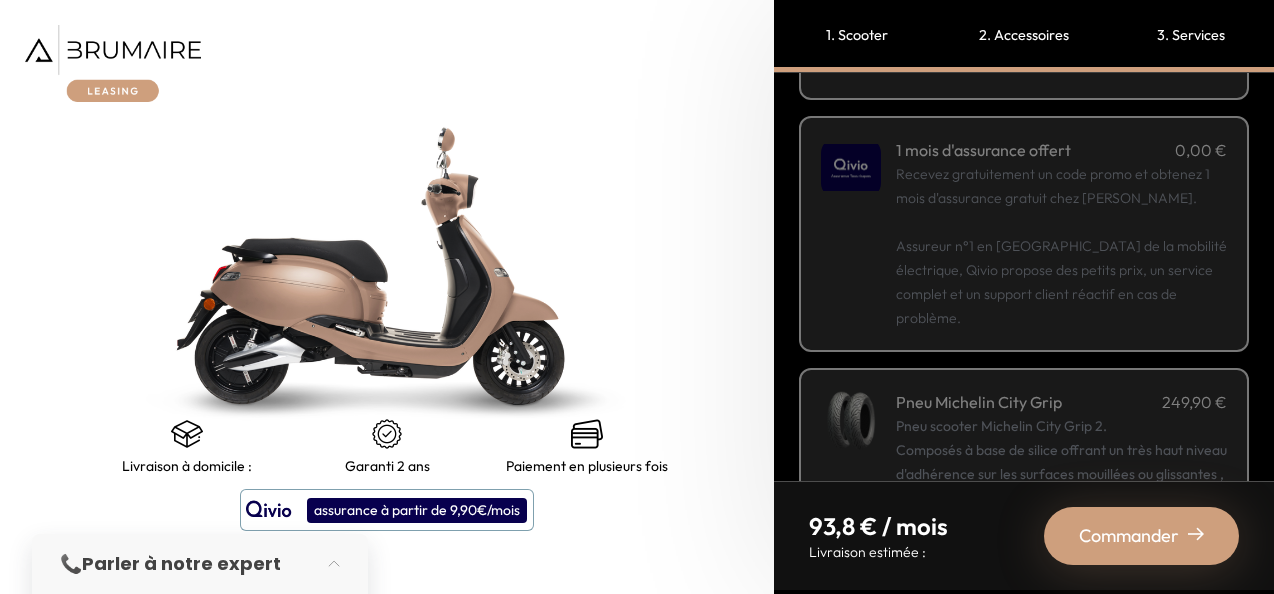 scroll, scrollTop: 500, scrollLeft: 0, axis: vertical 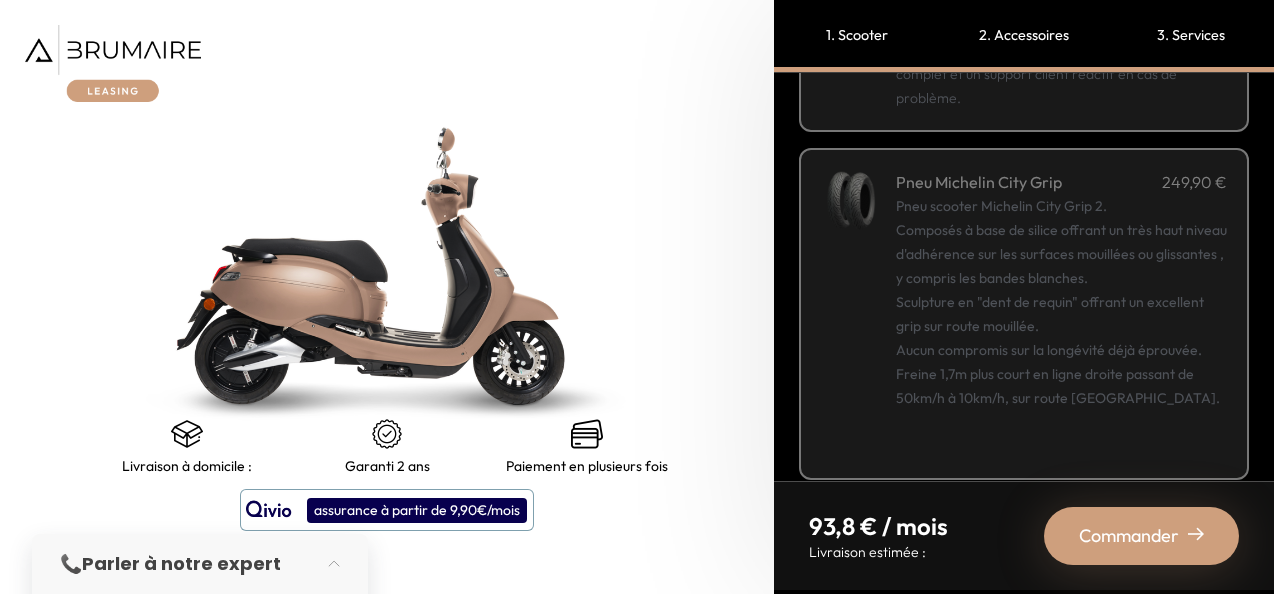click on "Commander" at bounding box center (1129, 536) 